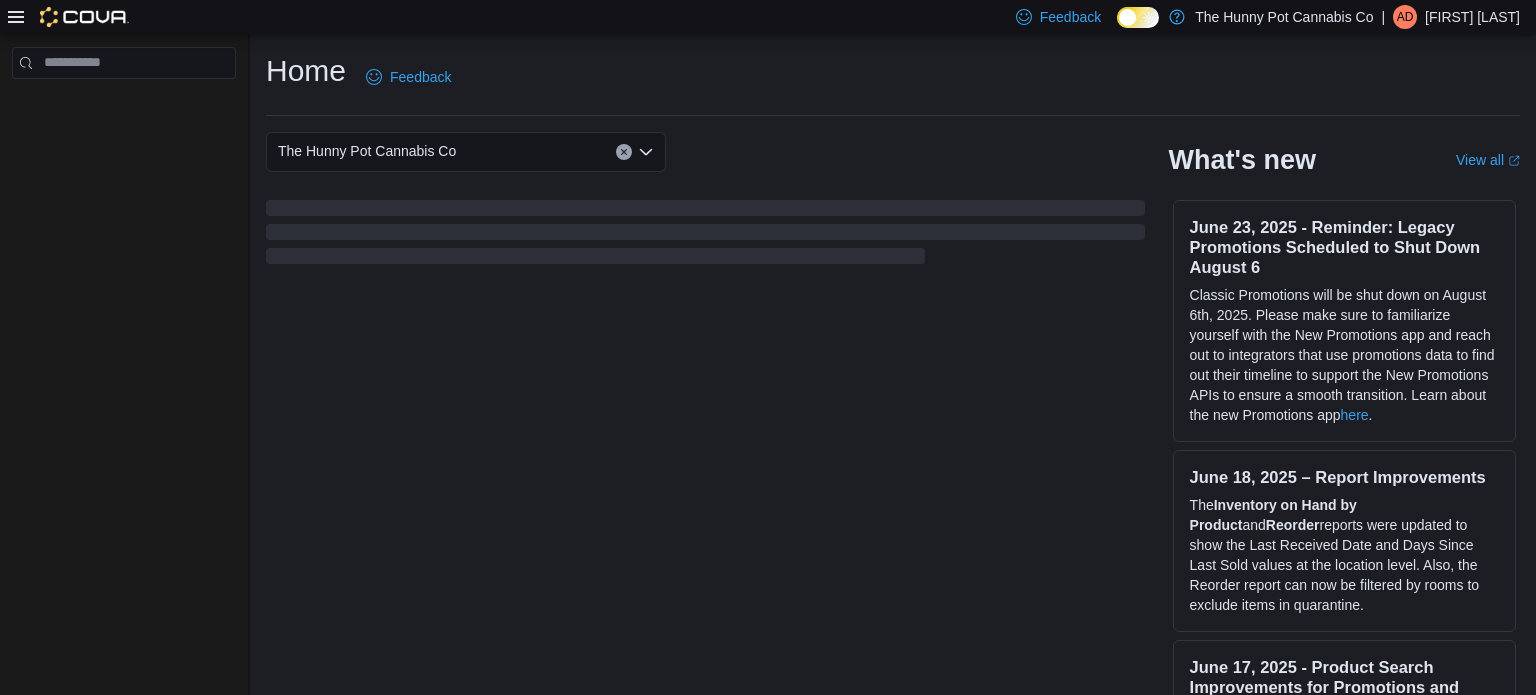 scroll, scrollTop: 0, scrollLeft: 0, axis: both 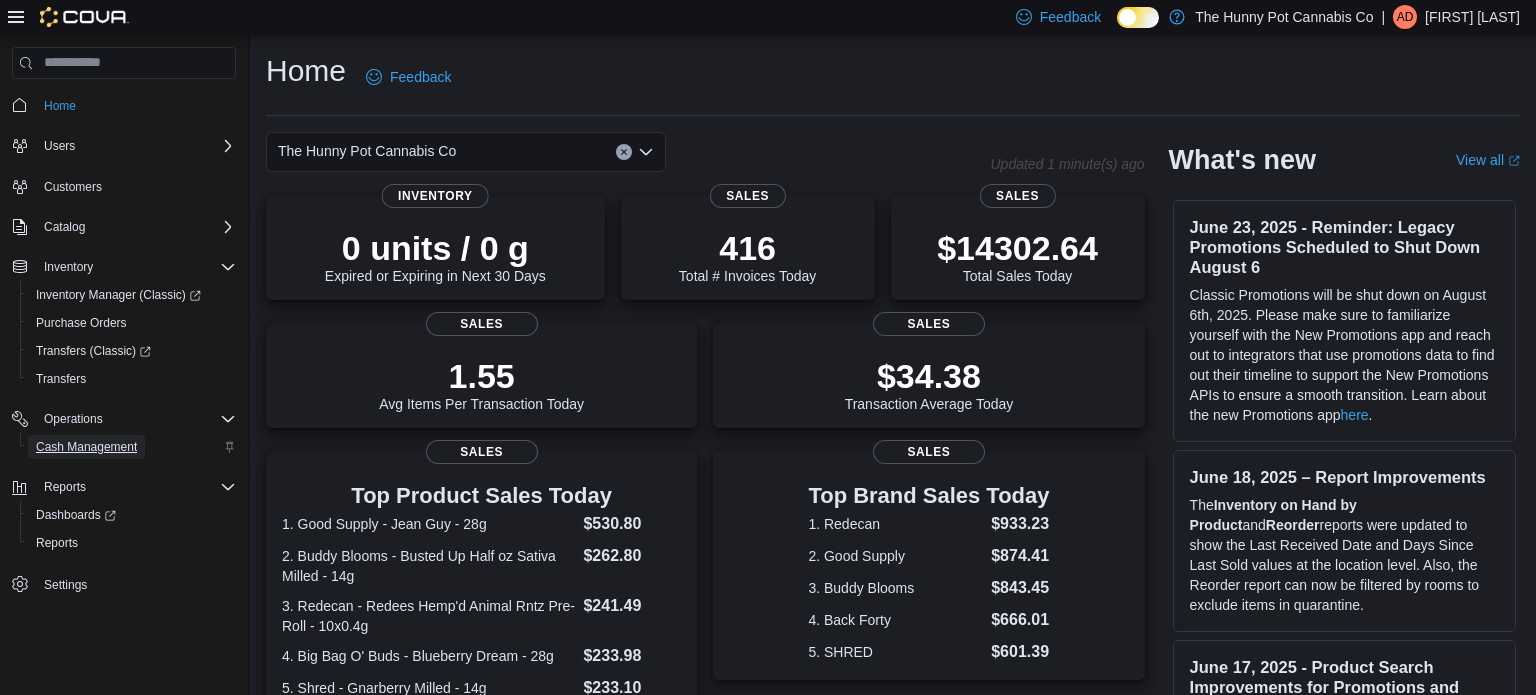 click on "Cash Management" at bounding box center (86, 447) 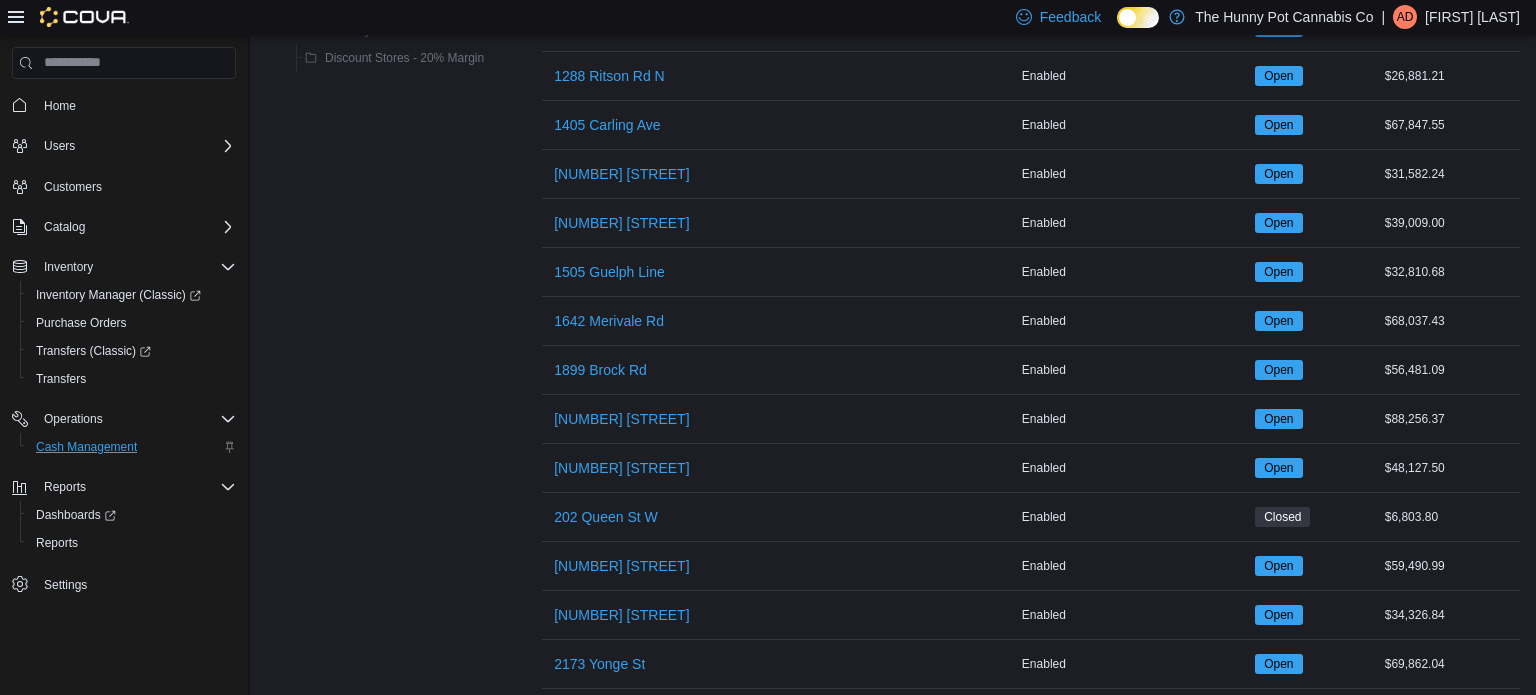 scroll, scrollTop: 506, scrollLeft: 0, axis: vertical 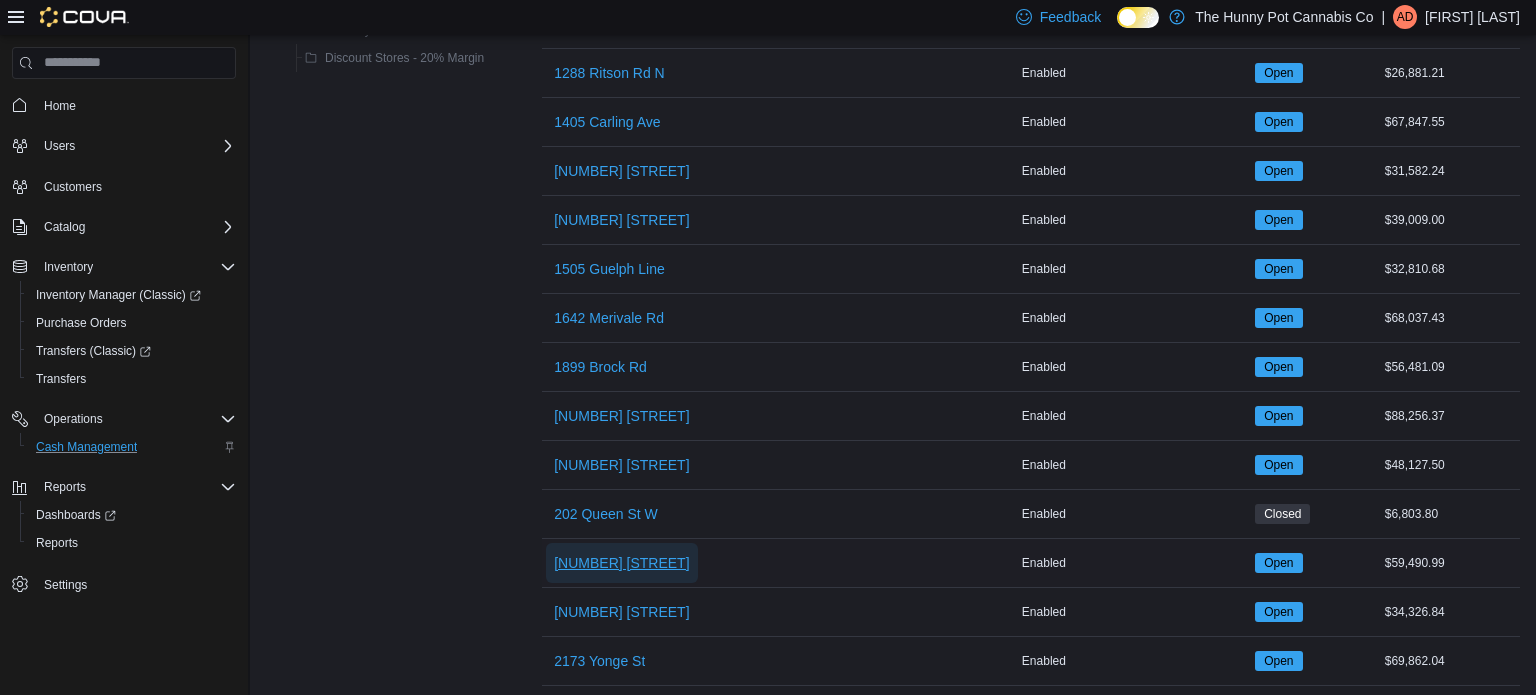 click on "[NUMBER] [STREET]" at bounding box center [621, 563] 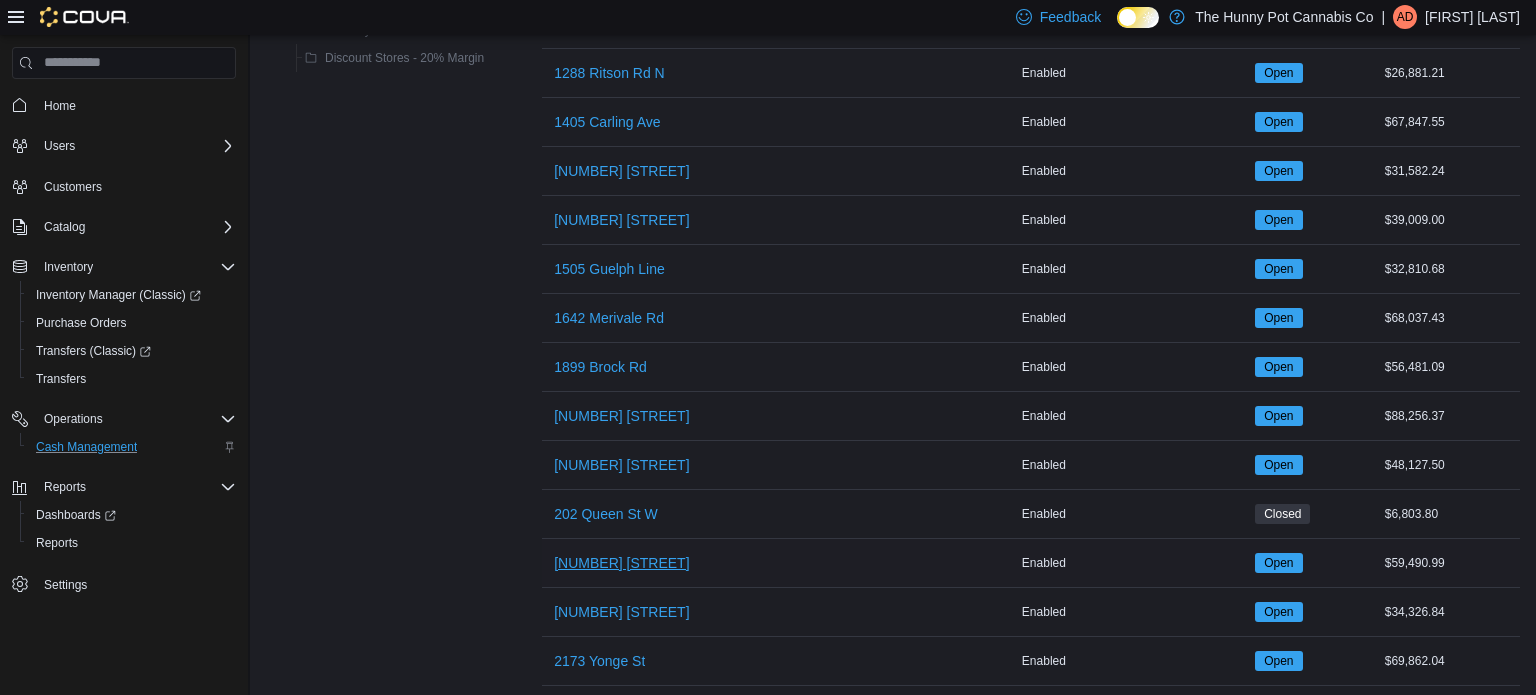 scroll, scrollTop: 0, scrollLeft: 0, axis: both 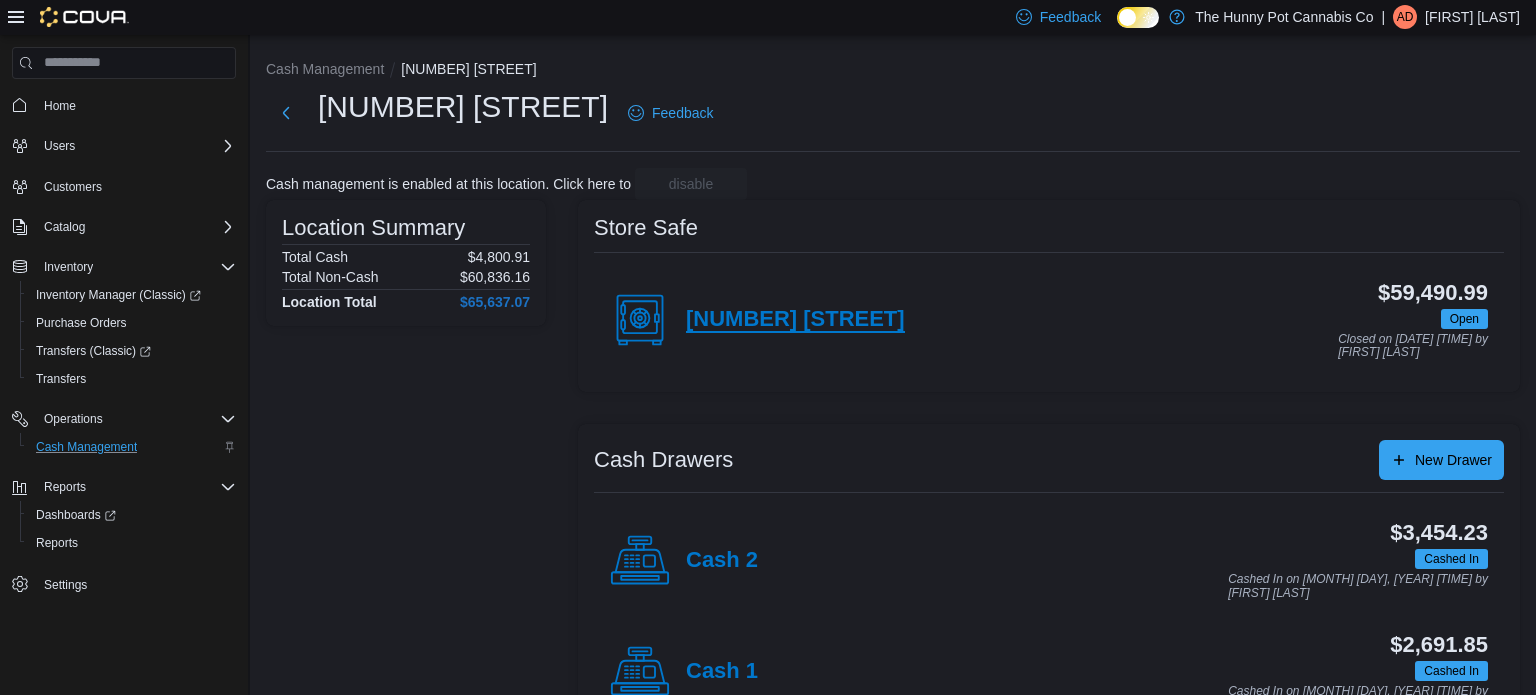 click on "[NUMBER] [STREET]" at bounding box center [795, 320] 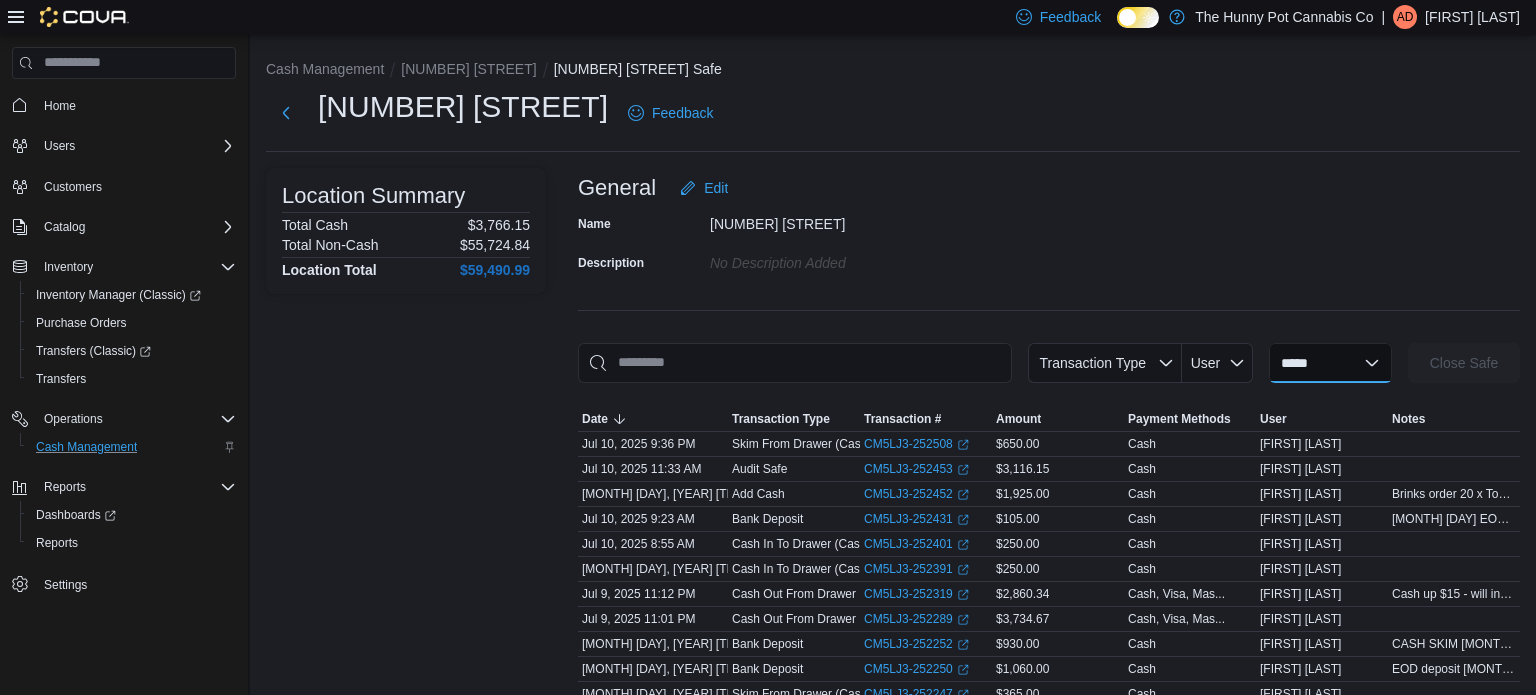 click on "**********" at bounding box center [1330, 363] 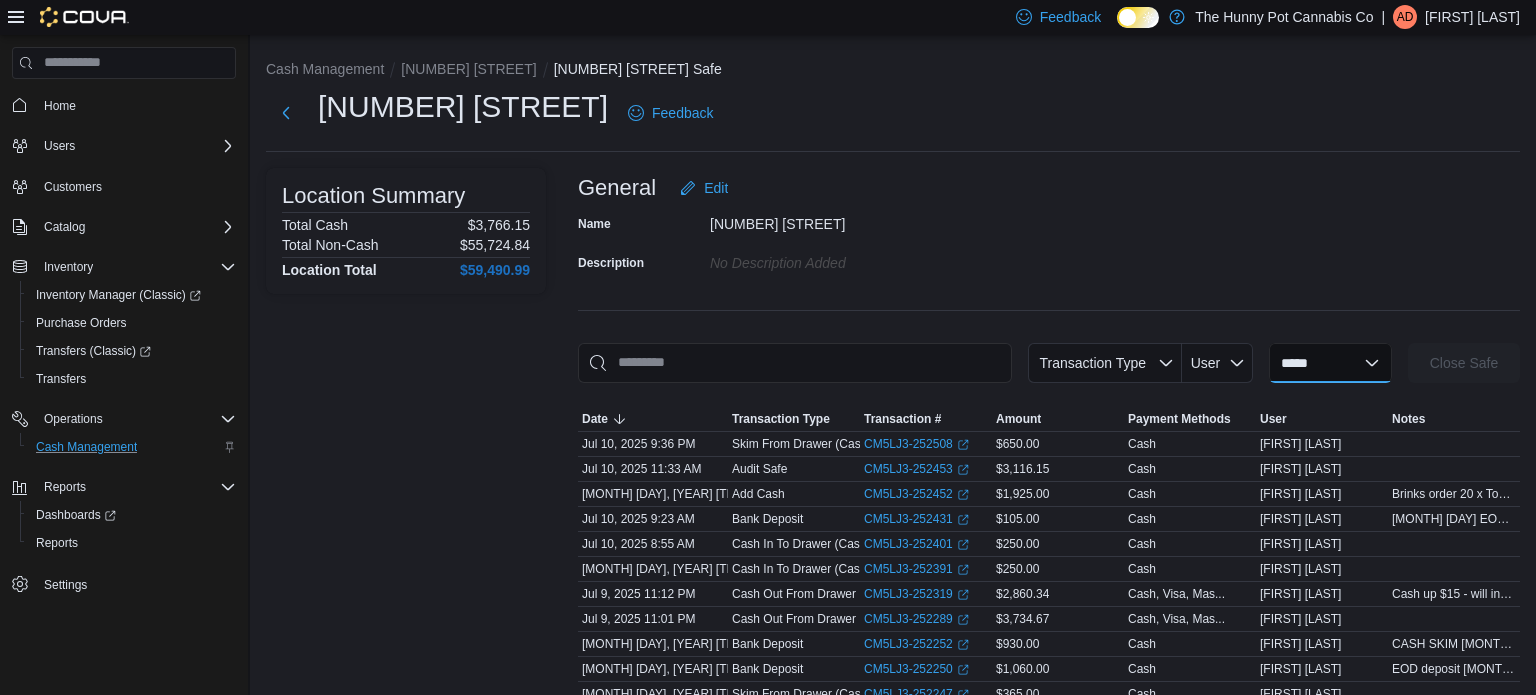select on "**********" 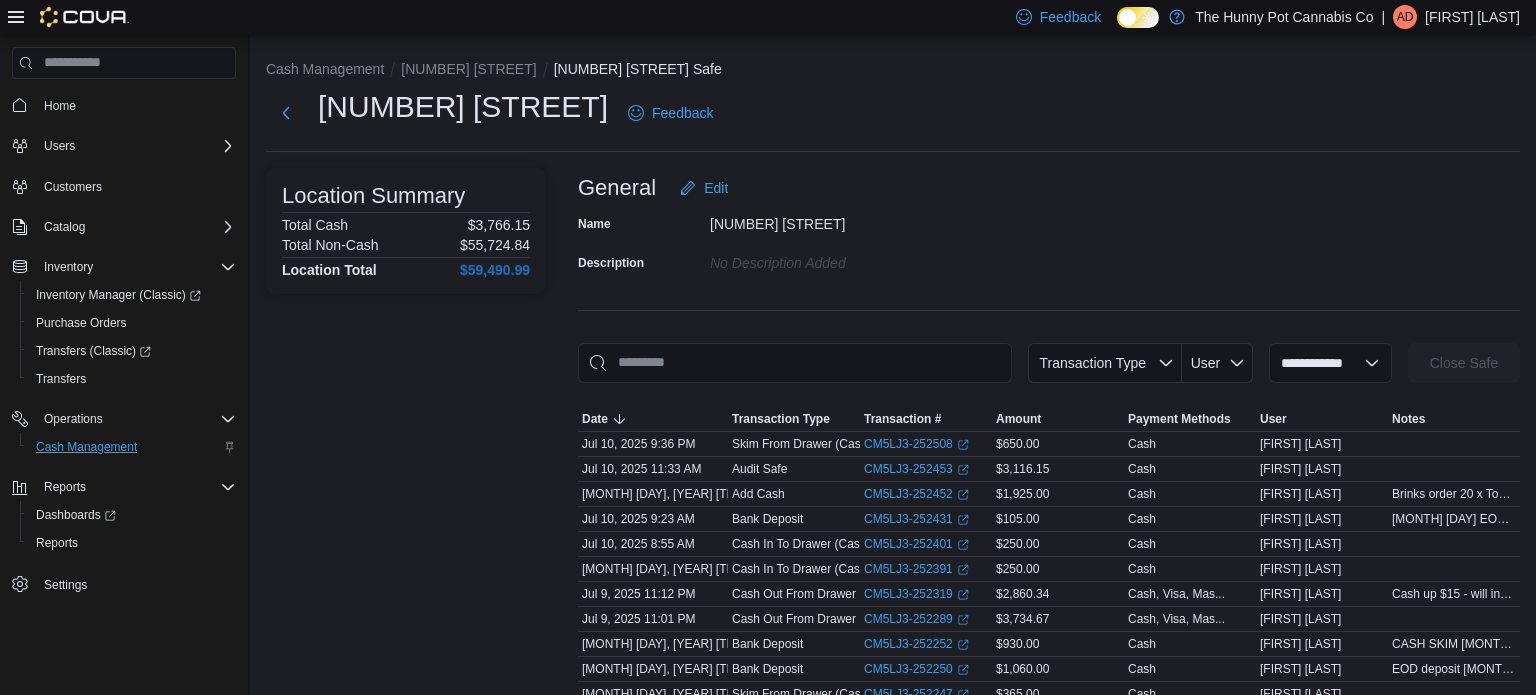 click on "**********" at bounding box center (1330, 363) 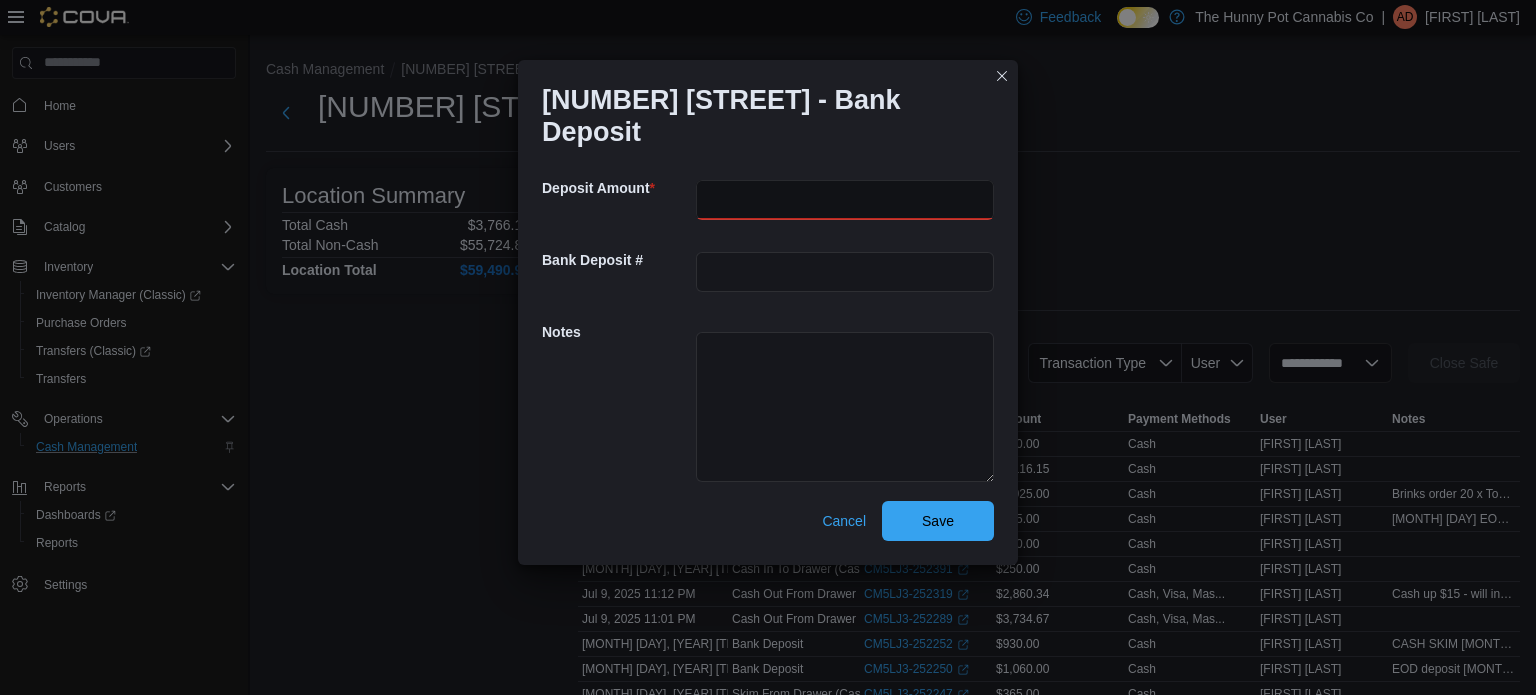 click at bounding box center (845, 200) 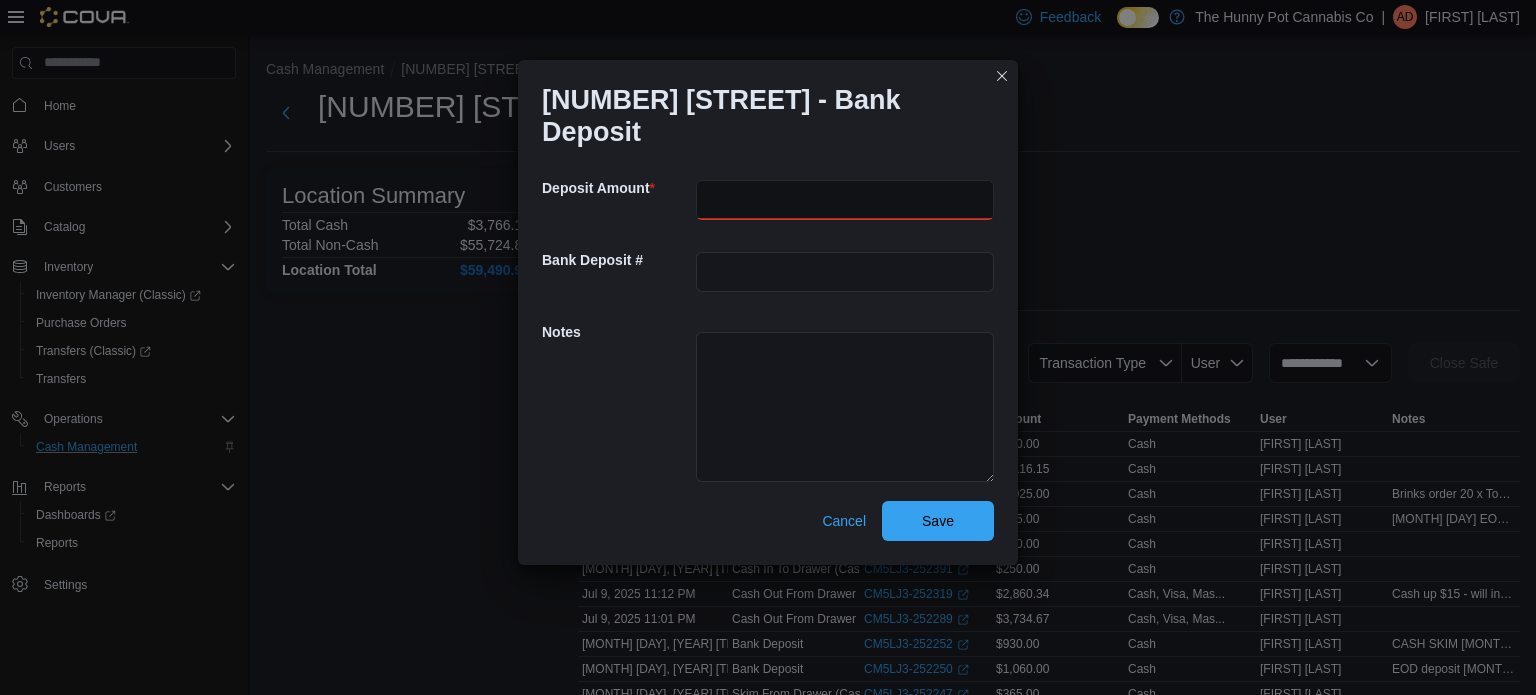 type on "***" 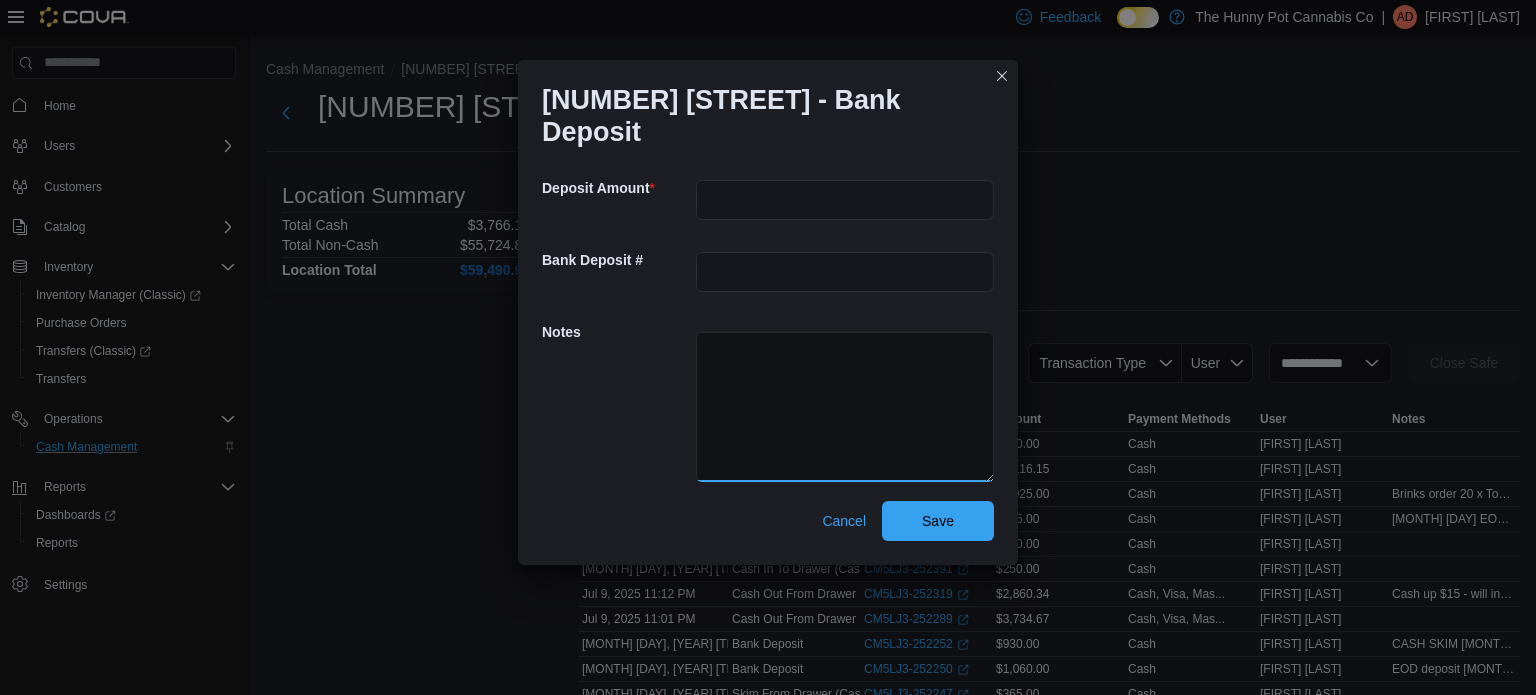 click at bounding box center [845, 407] 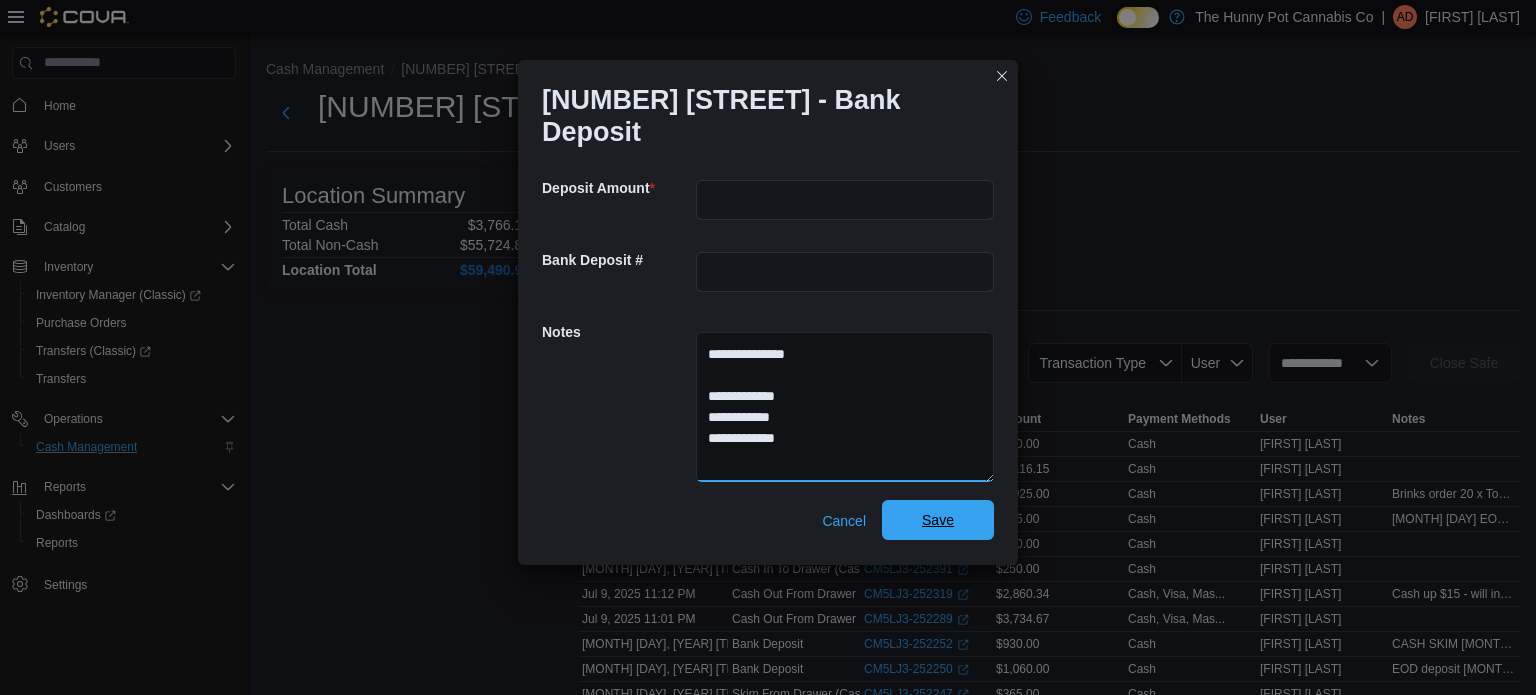 type on "**********" 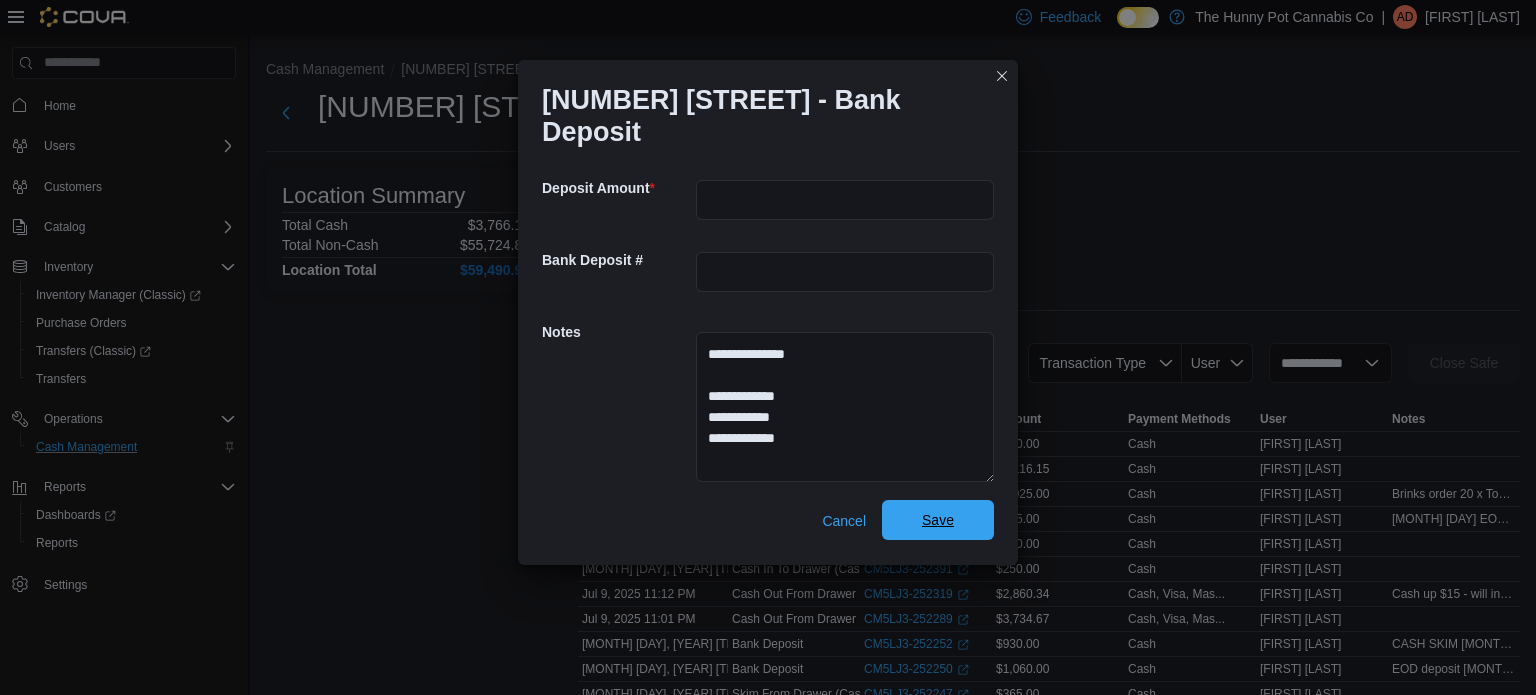 click on "Save" at bounding box center (938, 520) 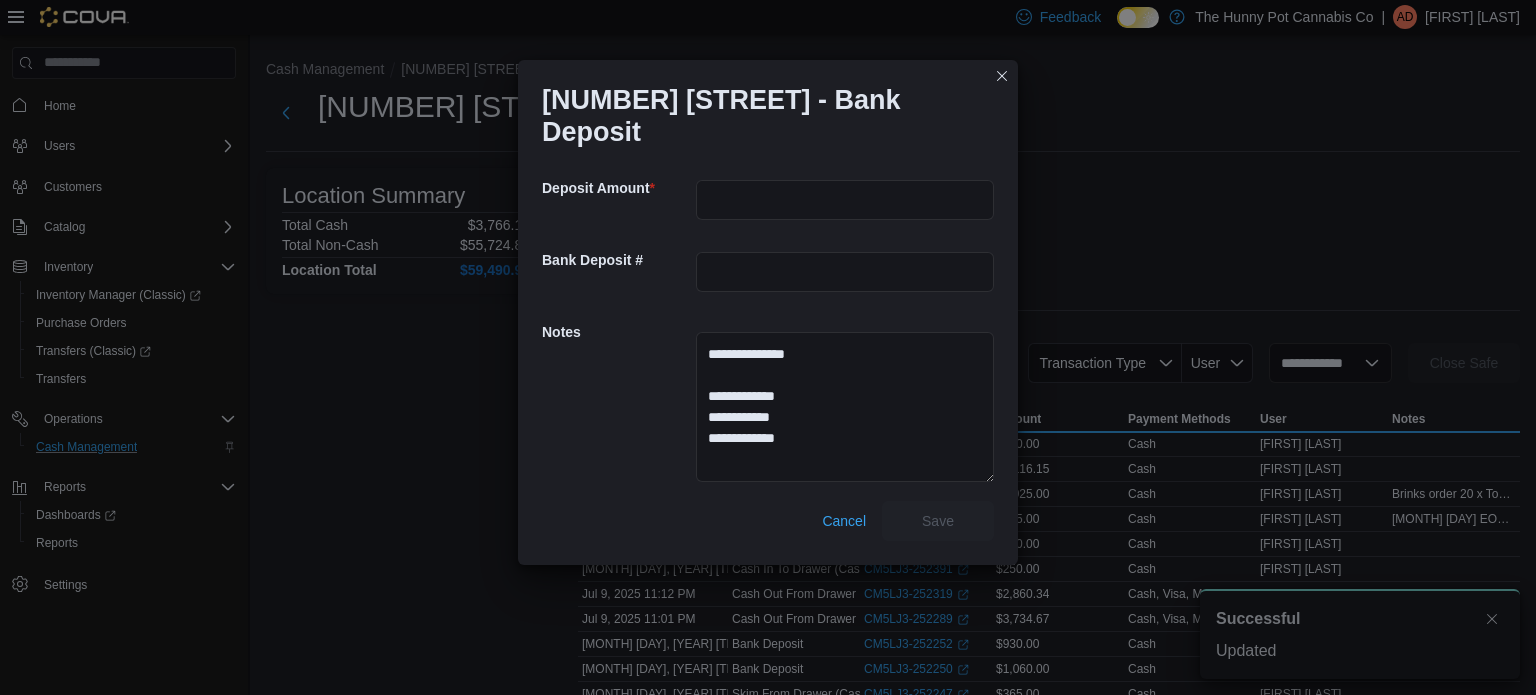scroll, scrollTop: 0, scrollLeft: 0, axis: both 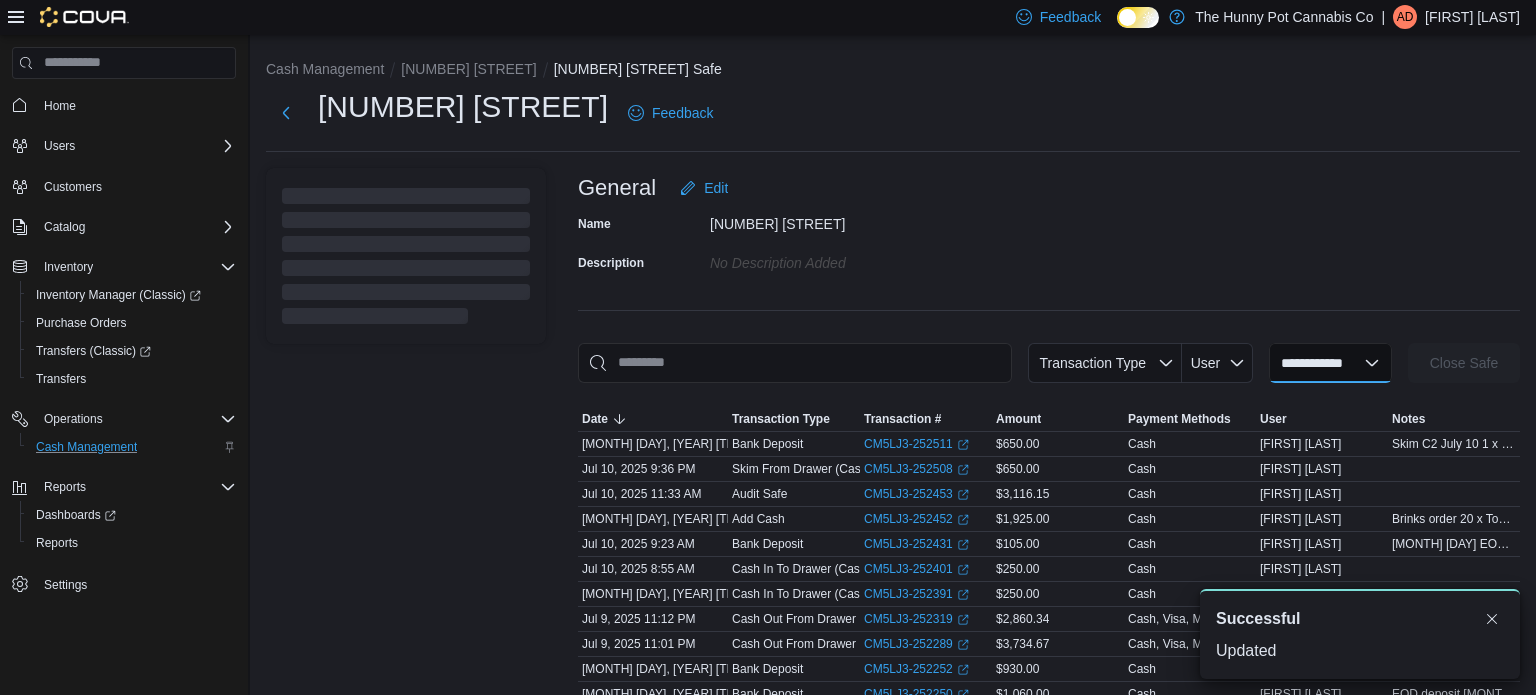 select 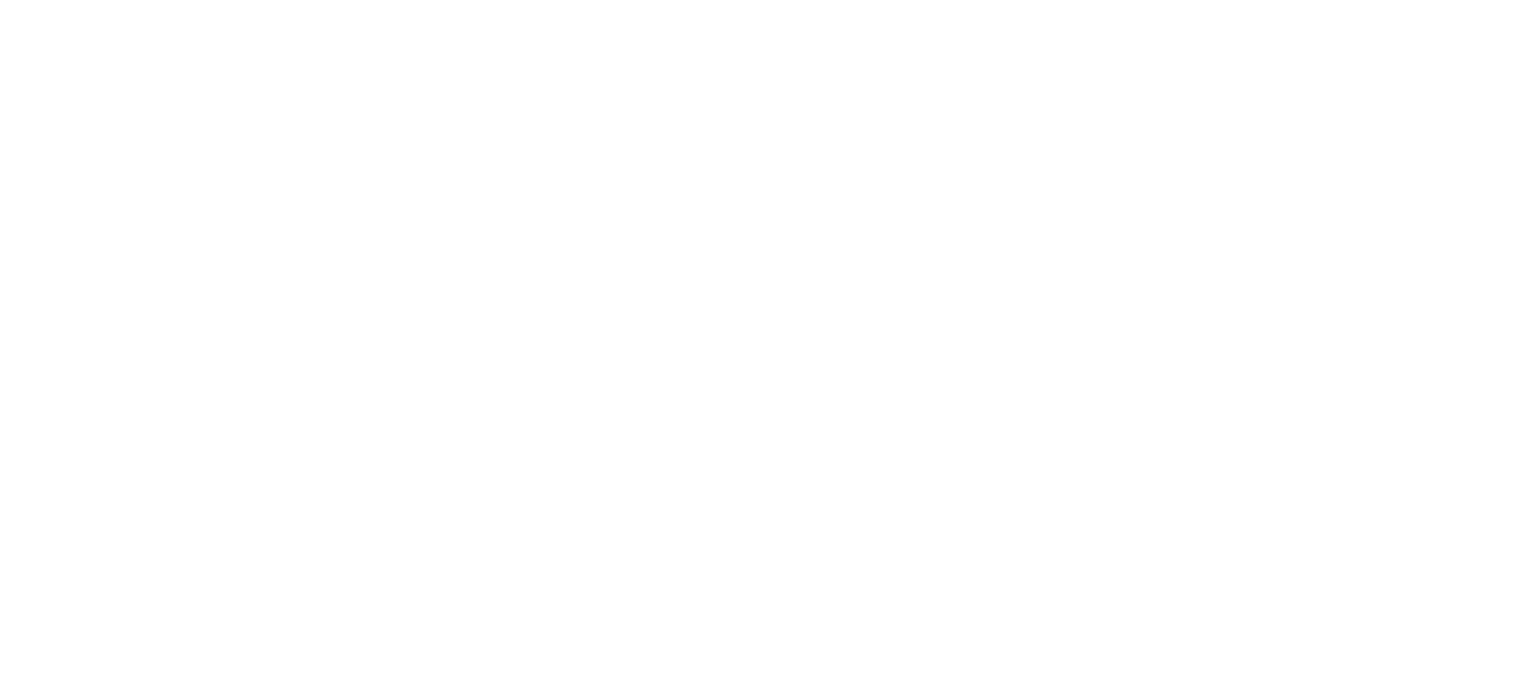 scroll, scrollTop: 0, scrollLeft: 0, axis: both 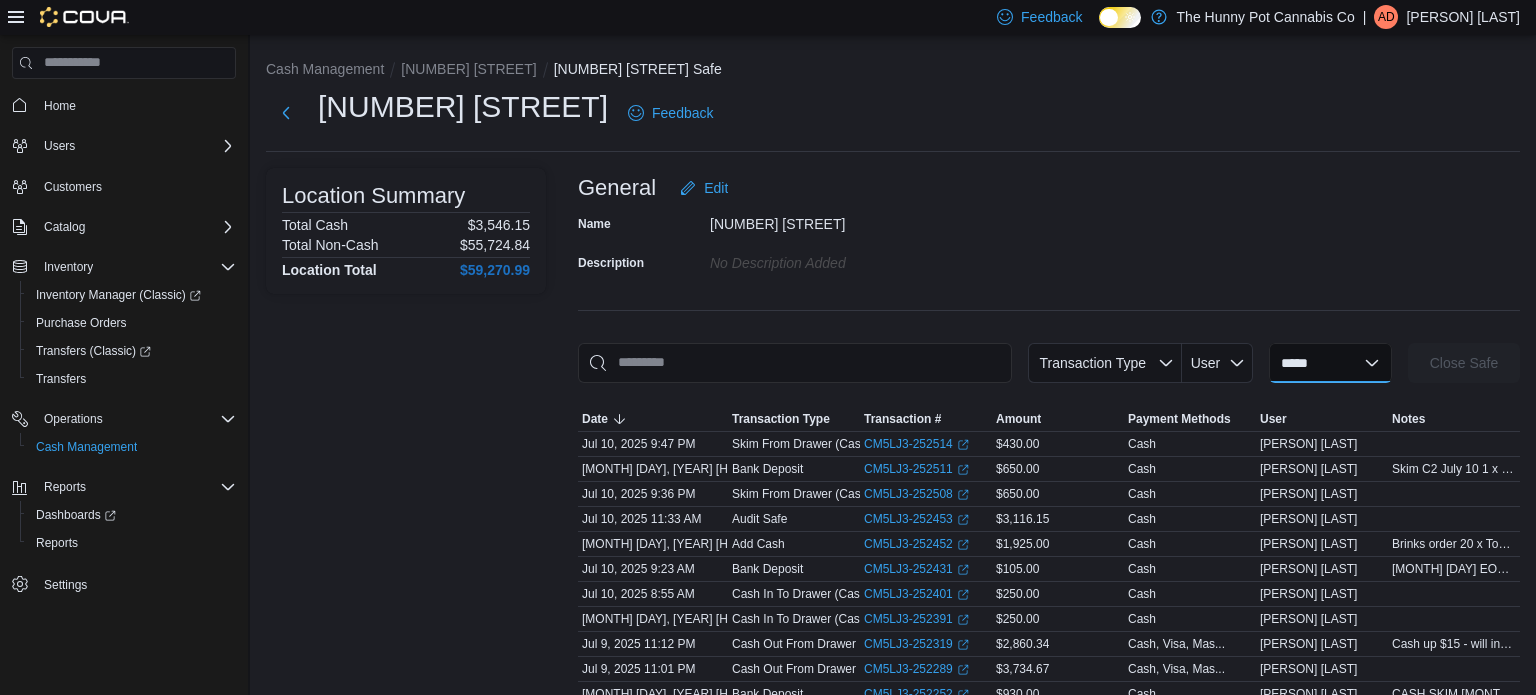 click on "**********" at bounding box center [1330, 363] 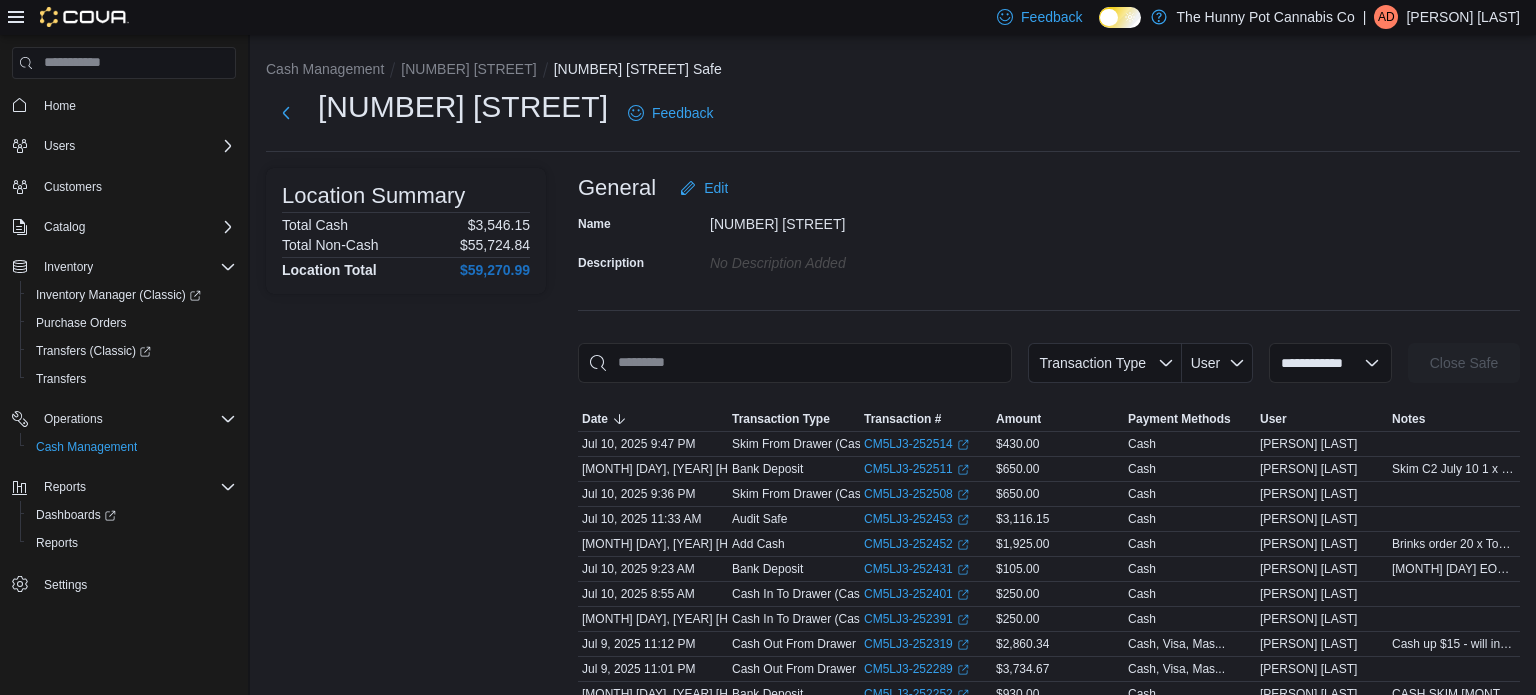 click on "**********" at bounding box center (1330, 363) 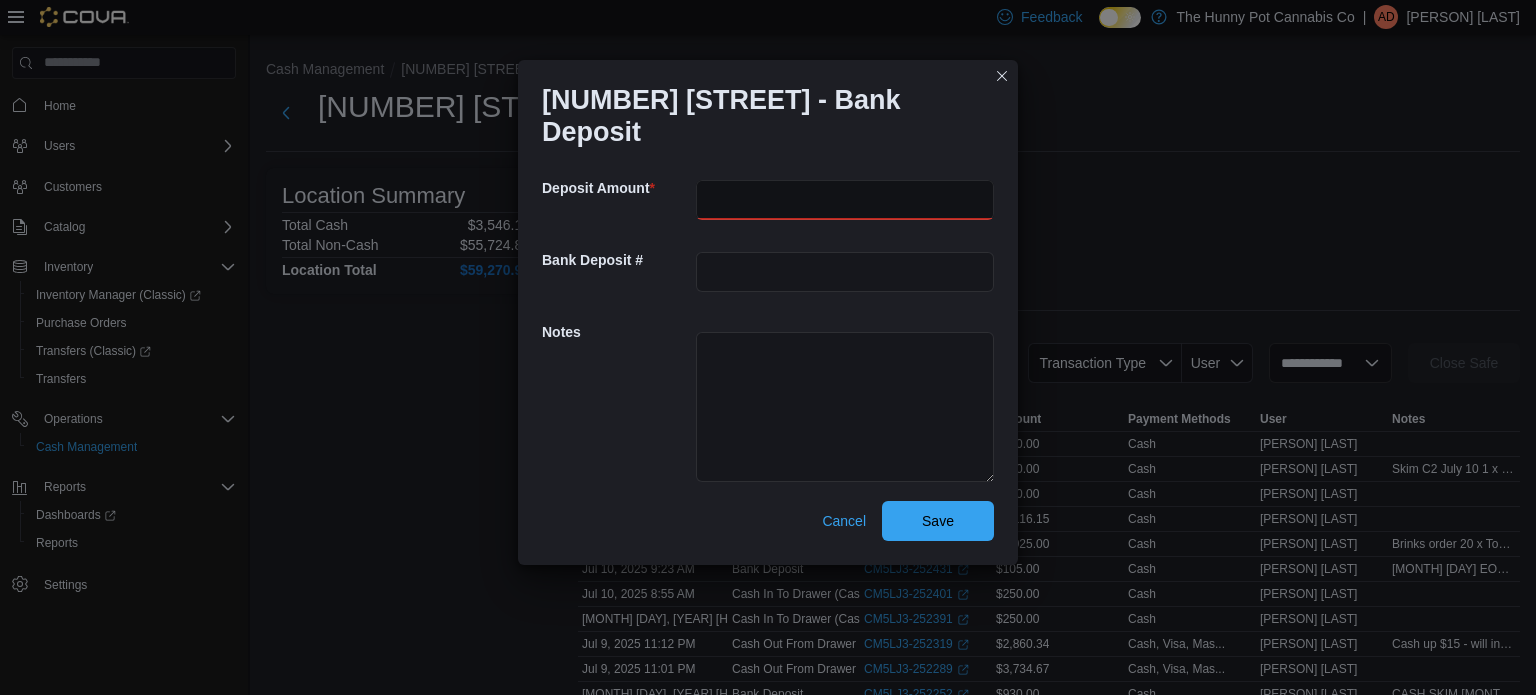 click at bounding box center [845, 200] 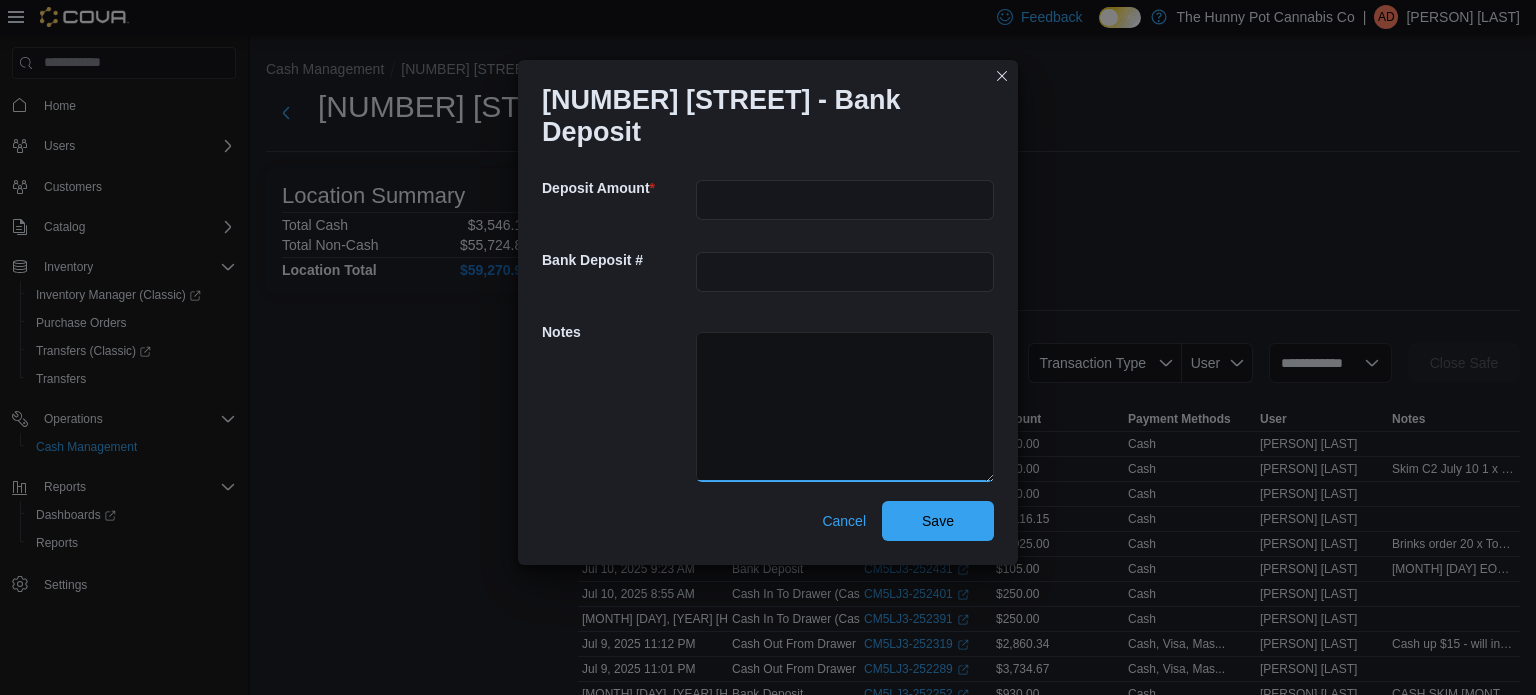 click at bounding box center (845, 407) 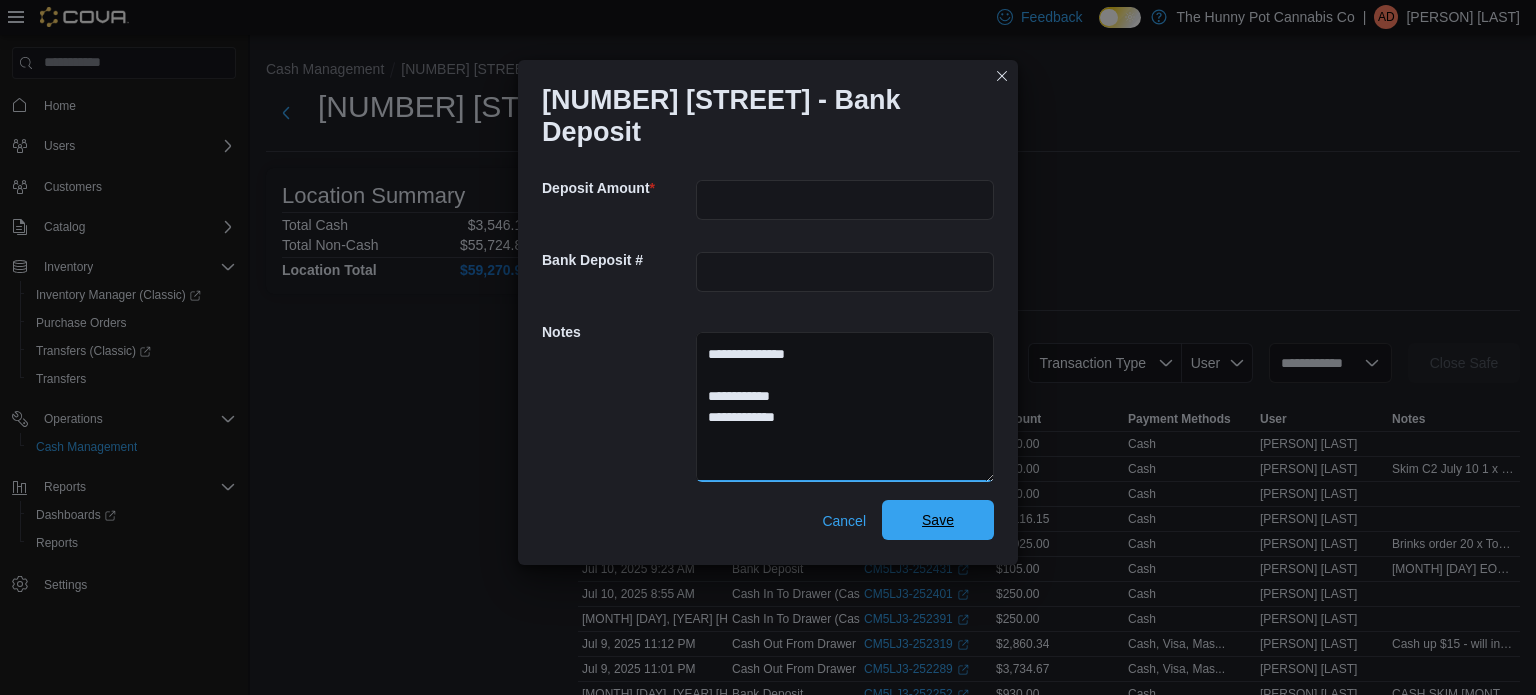 type on "**********" 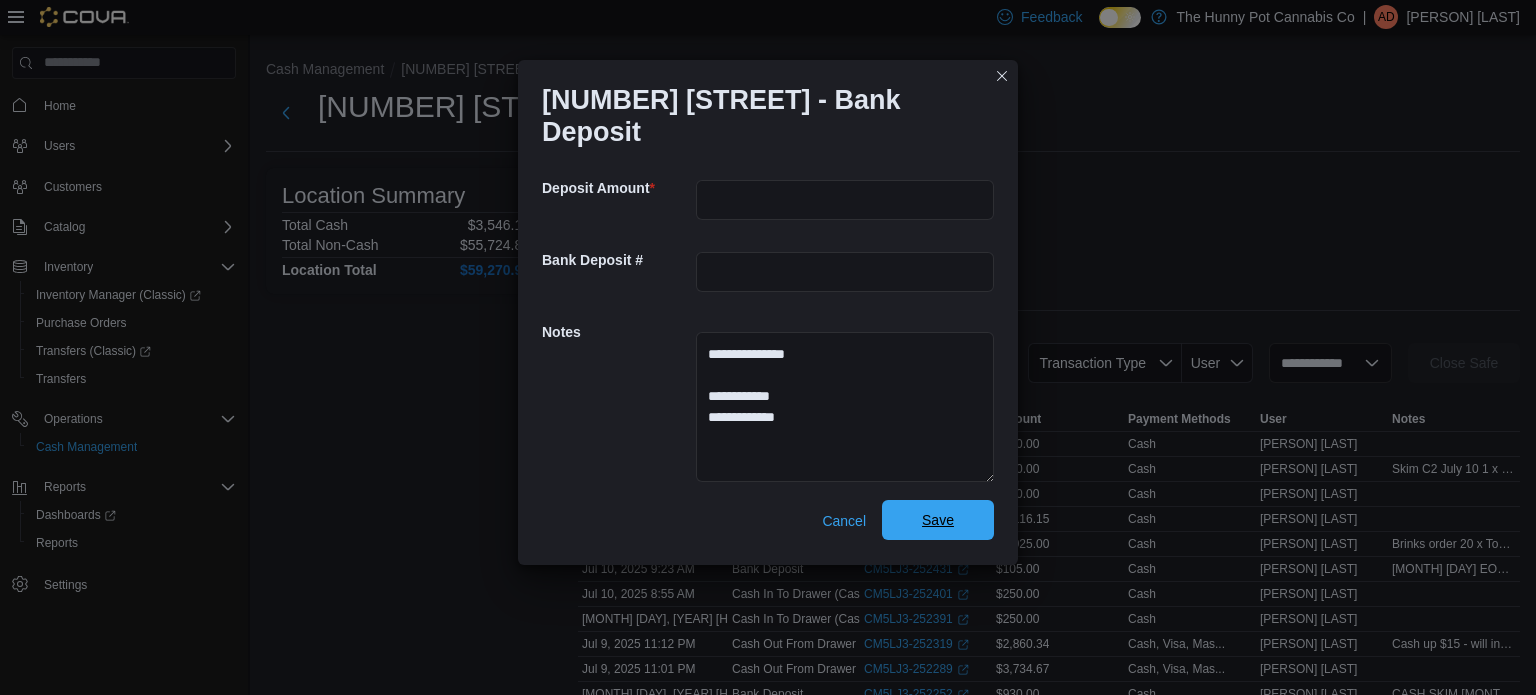 click on "Save" at bounding box center [938, 520] 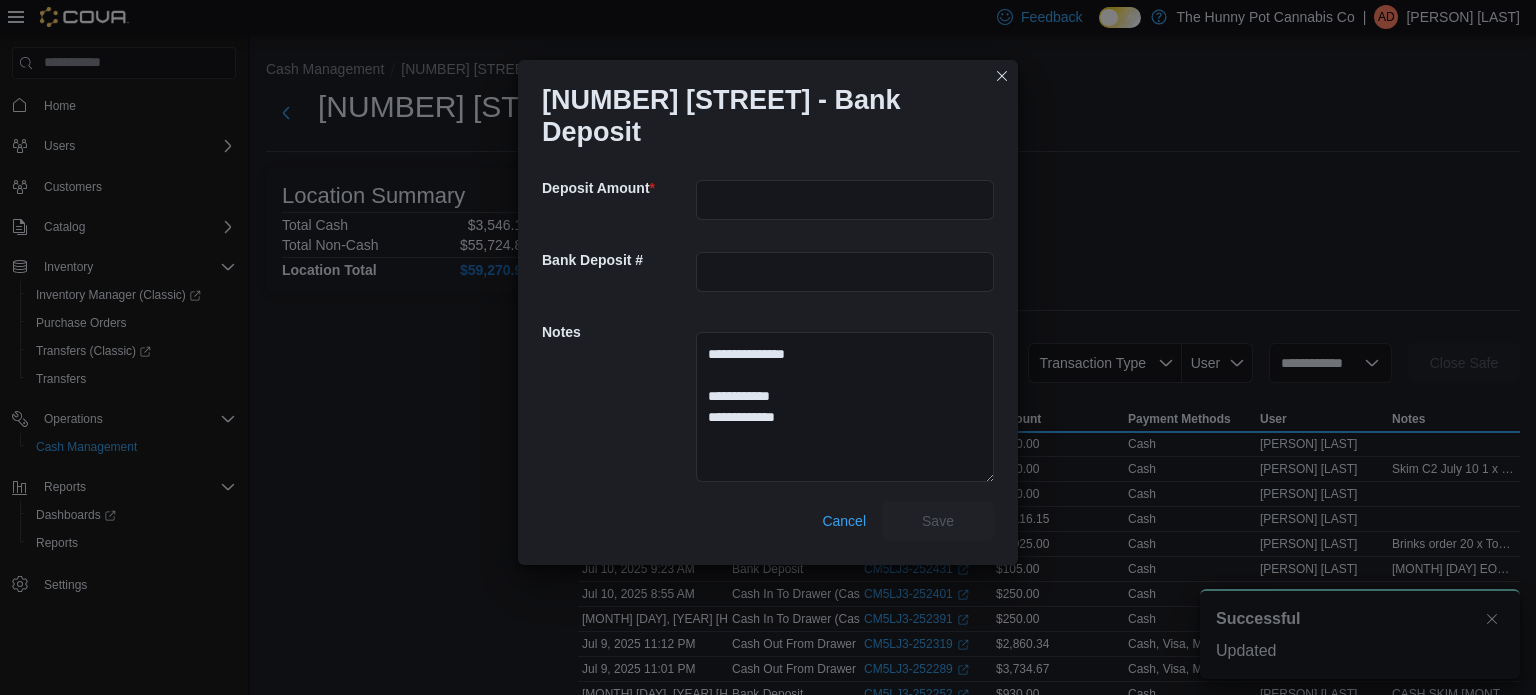 scroll, scrollTop: 0, scrollLeft: 0, axis: both 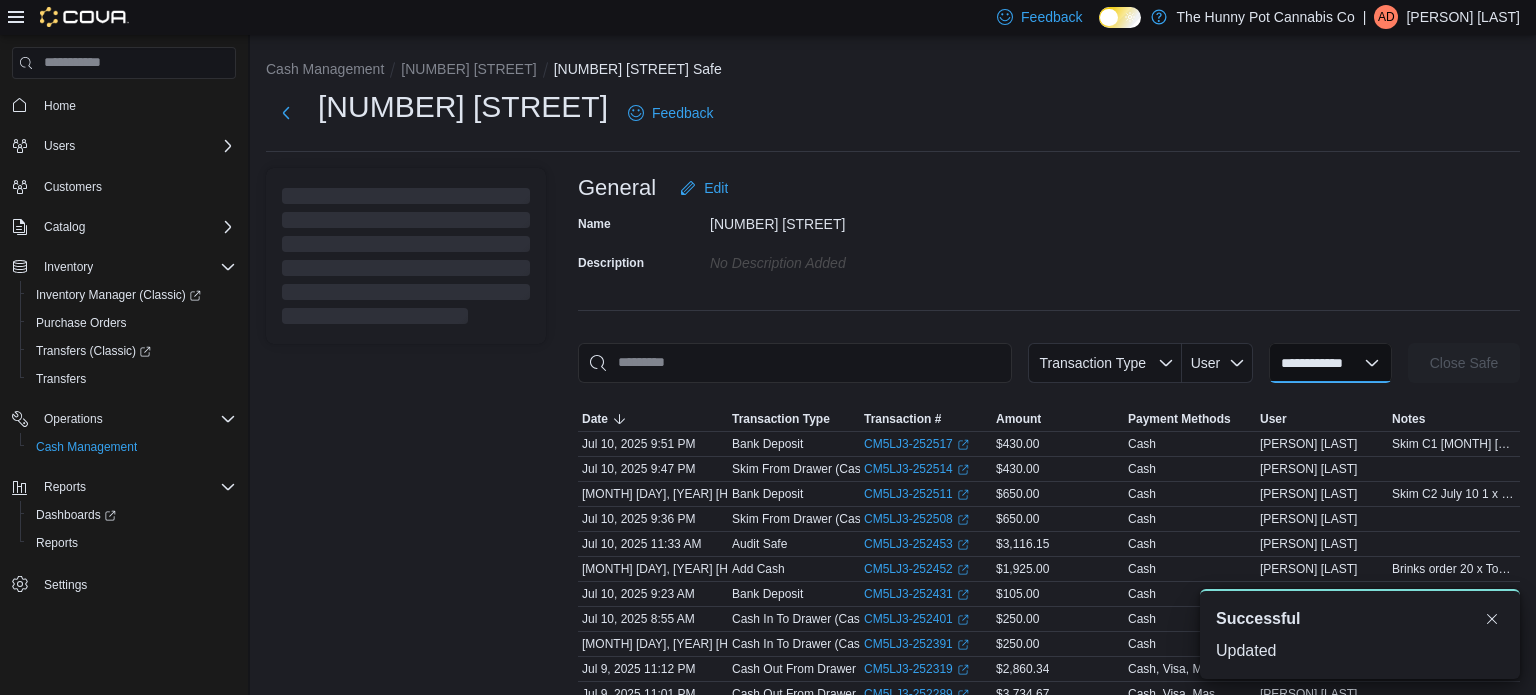 select 